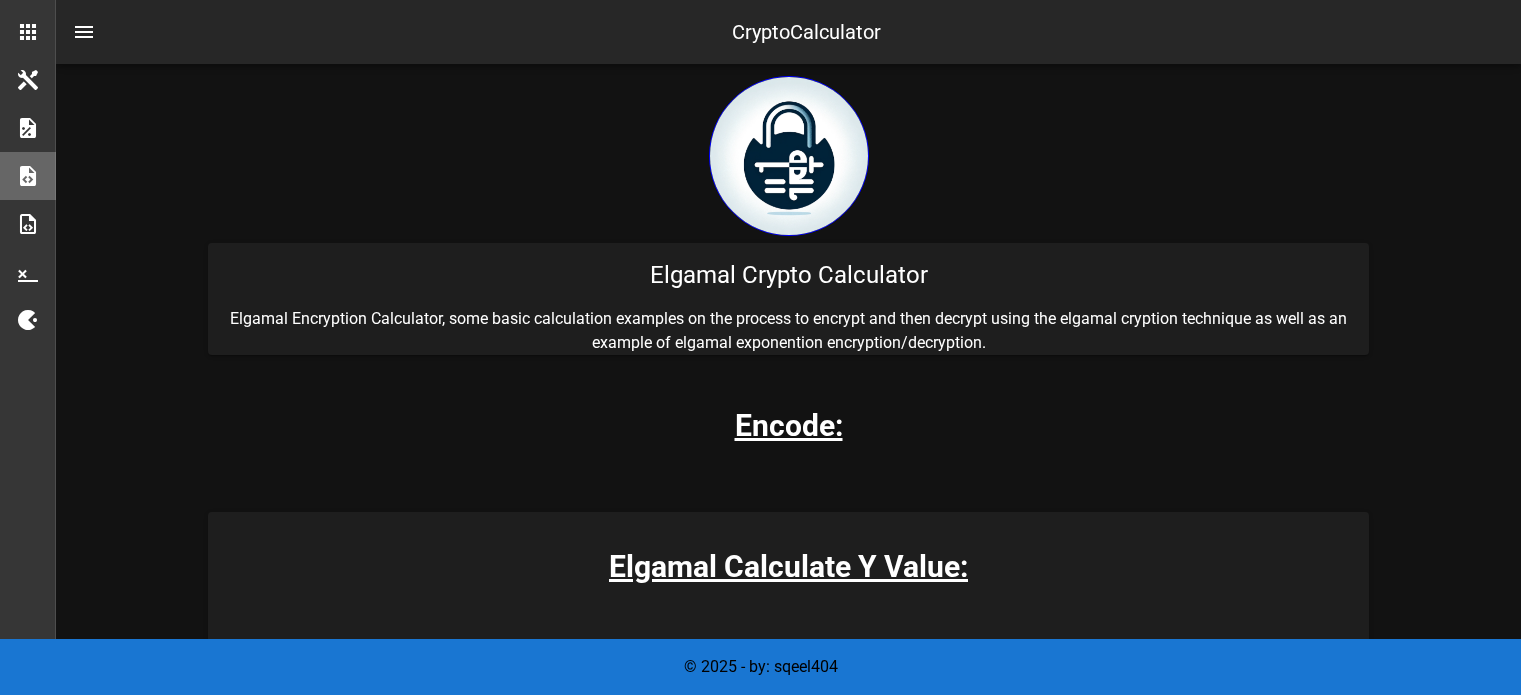 scroll, scrollTop: 195, scrollLeft: 0, axis: vertical 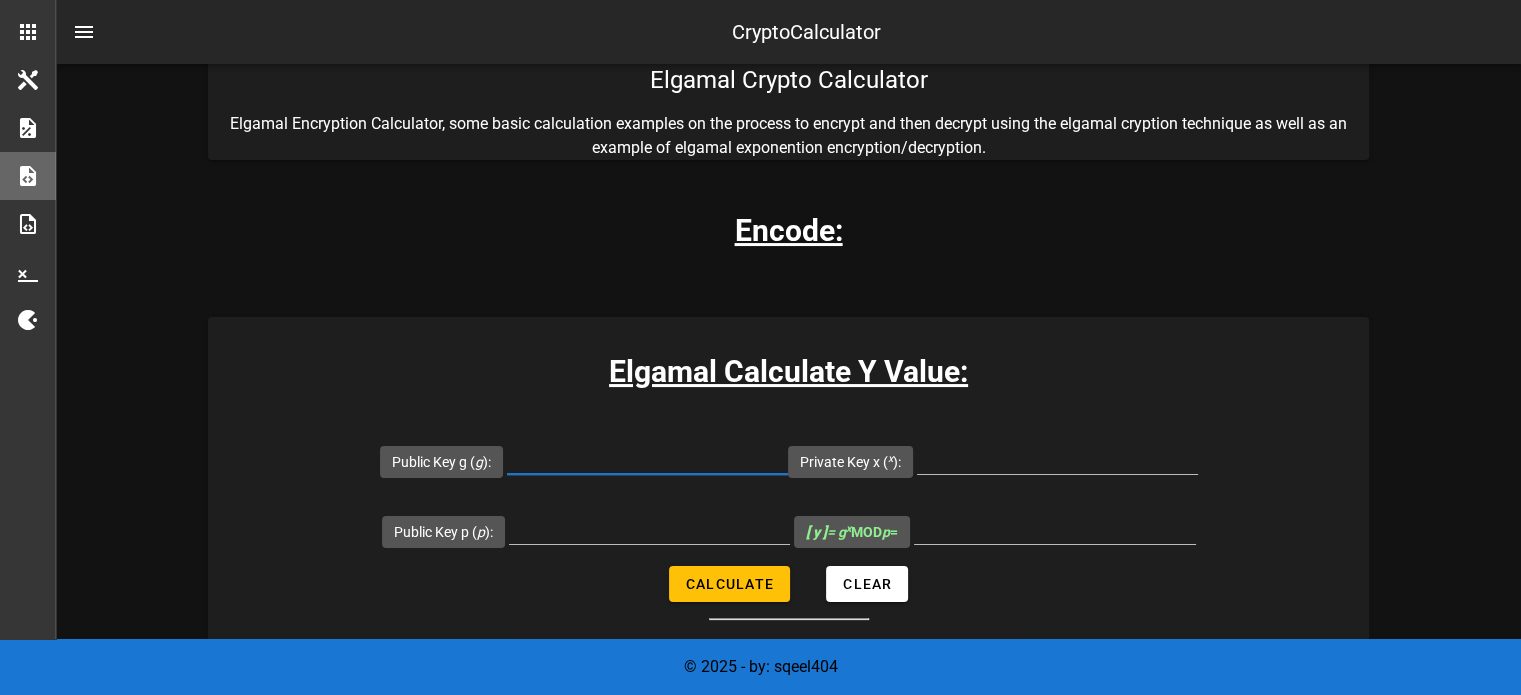 click on "Public Key g (  g  ):" at bounding box center [647, 458] 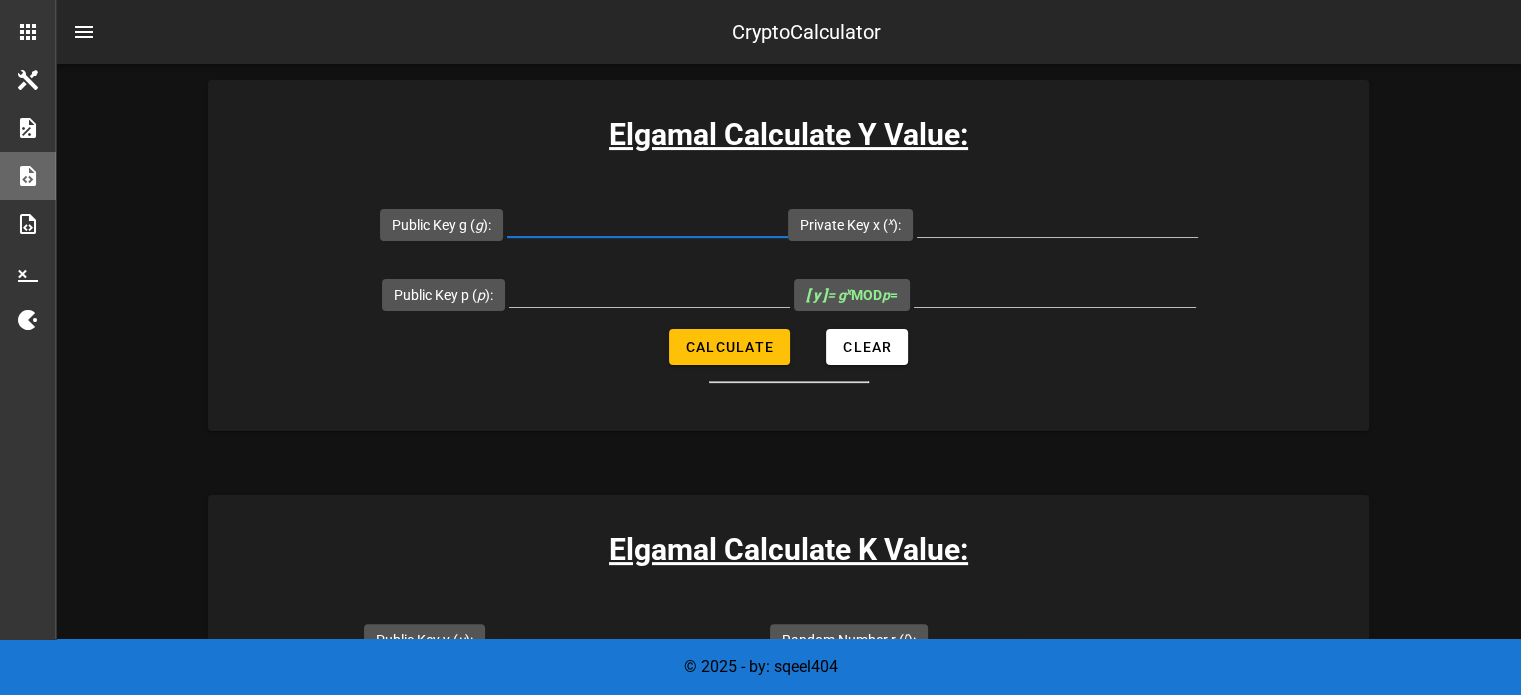 scroll, scrollTop: 435, scrollLeft: 0, axis: vertical 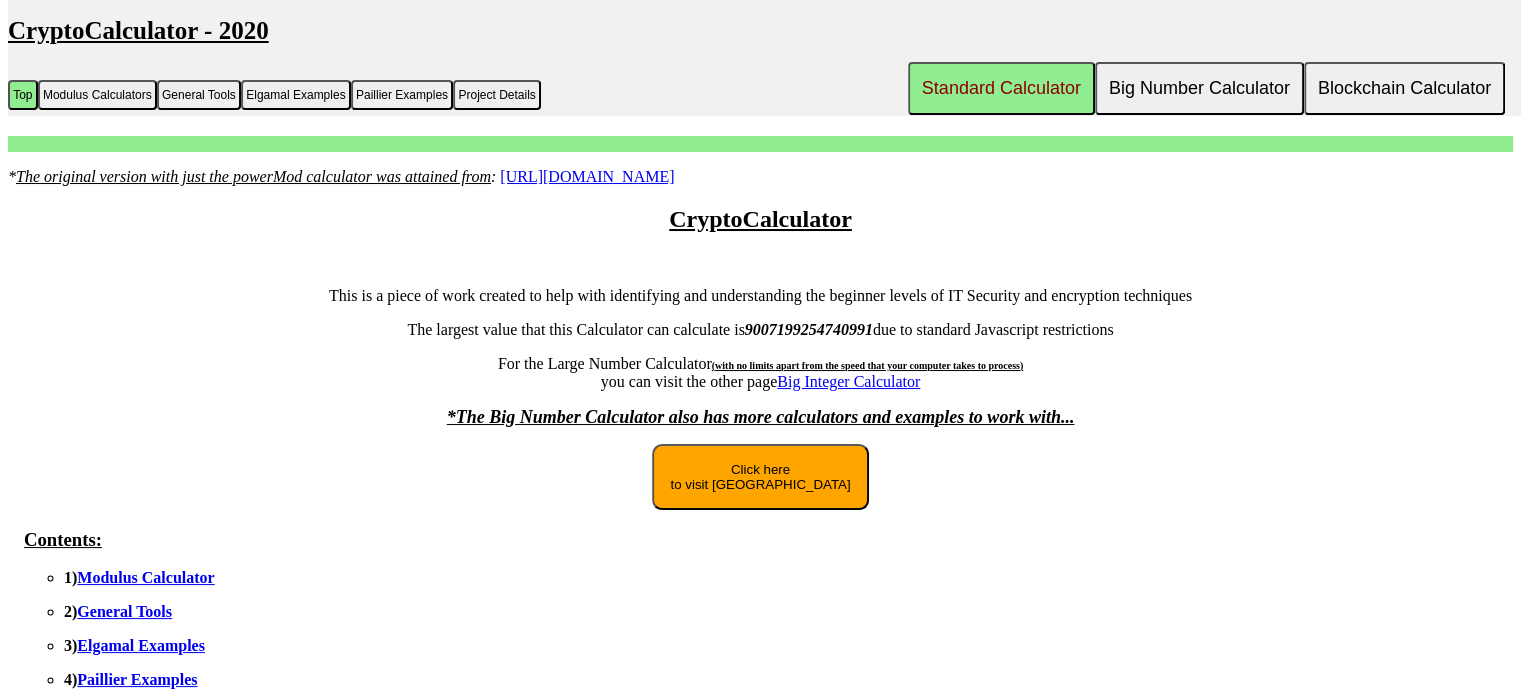 click on "Click here  to visit [GEOGRAPHIC_DATA]" at bounding box center (760, 477) 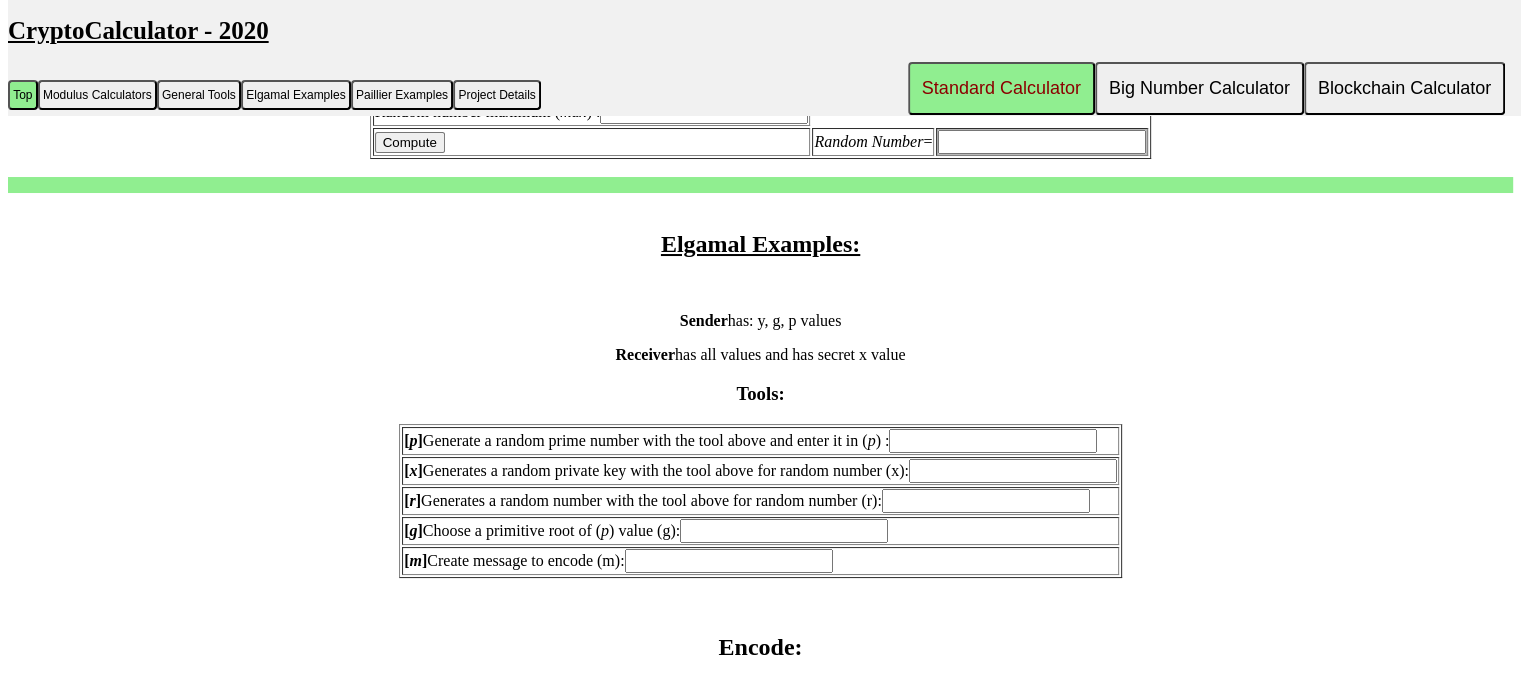 scroll, scrollTop: 1600, scrollLeft: 0, axis: vertical 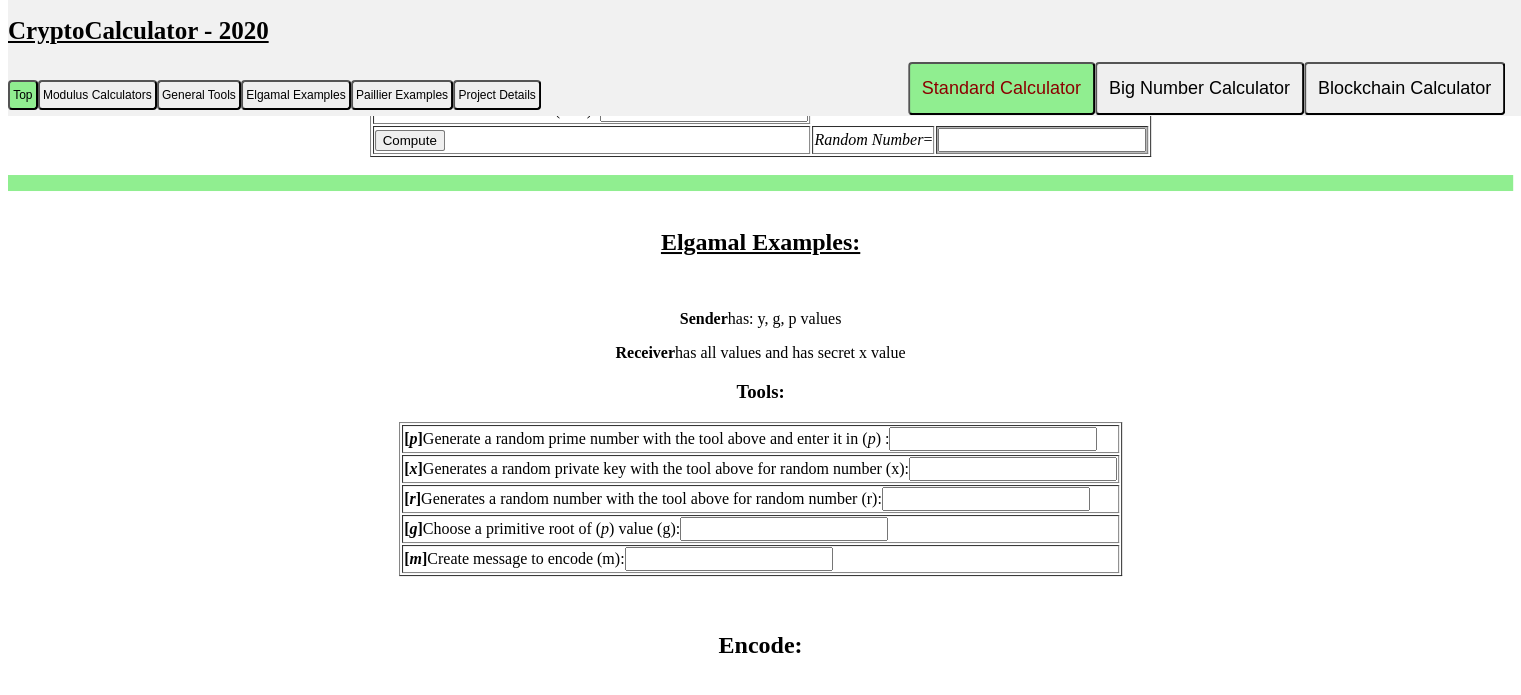 click on "[  p  ]  Generate a random prime number with the tool above and enter it in ( p ) :" at bounding box center (993, 439) 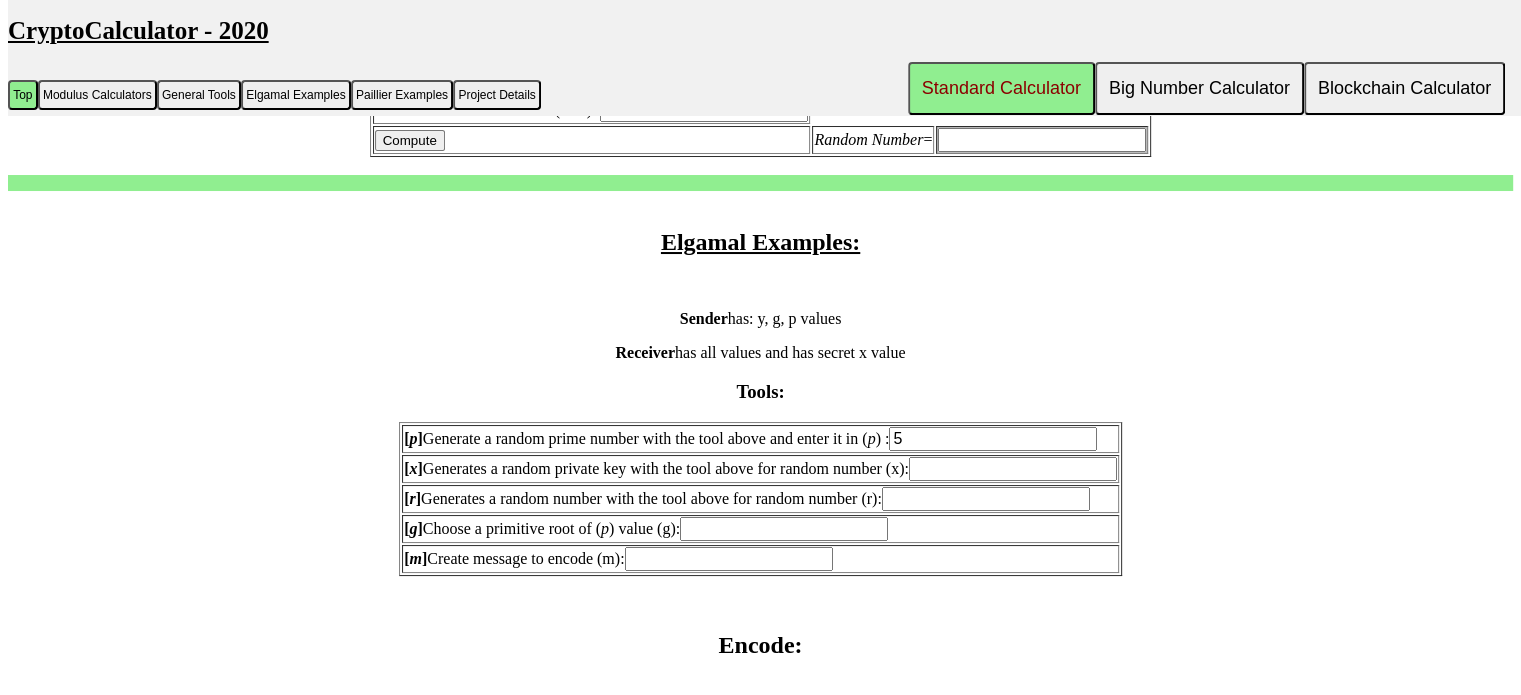 type on "5" 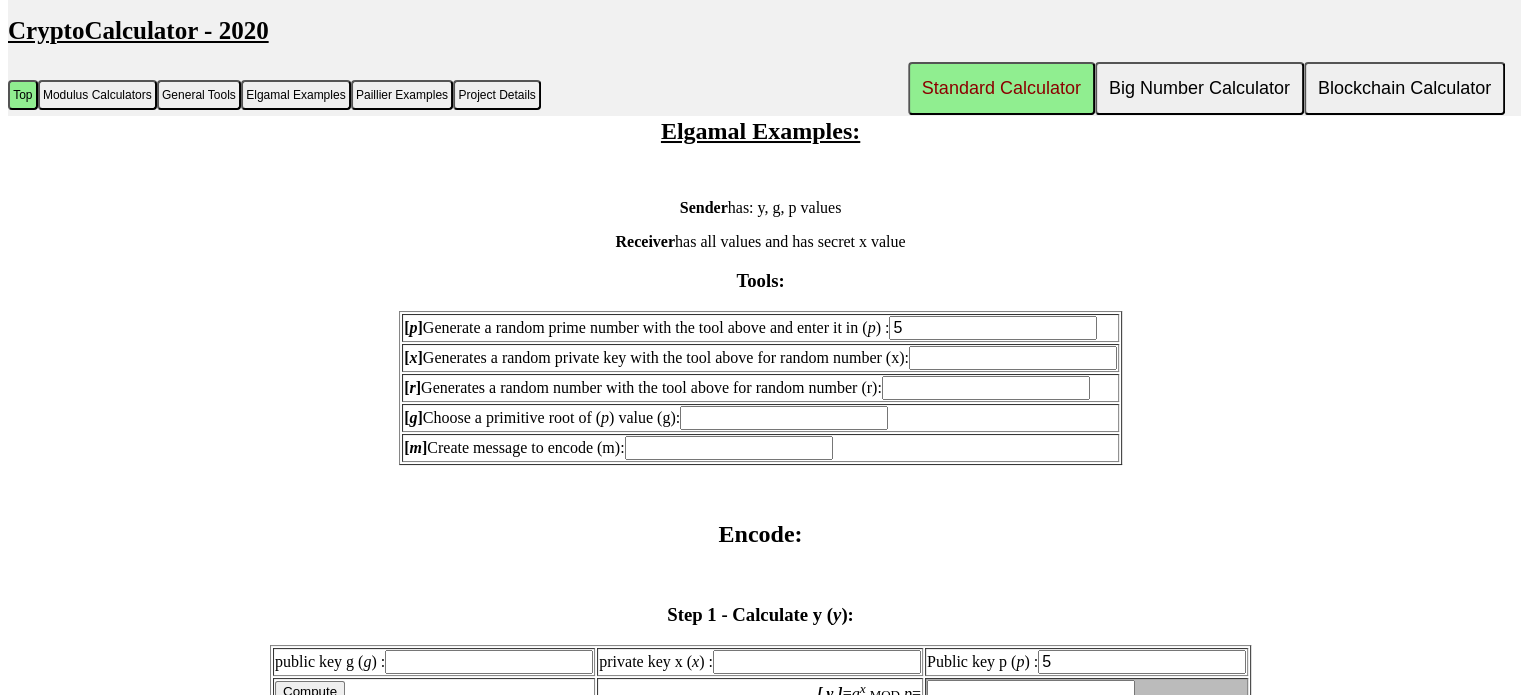 scroll, scrollTop: 1710, scrollLeft: 0, axis: vertical 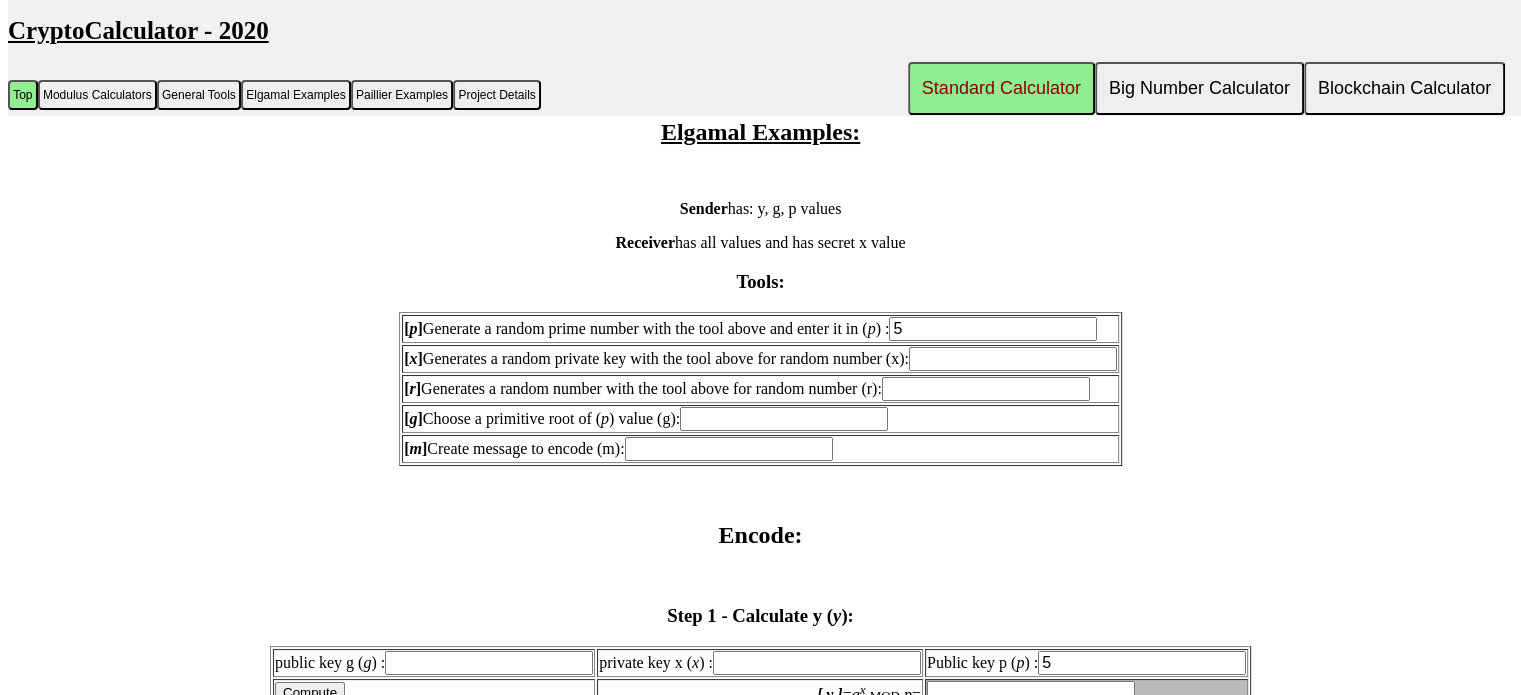 click on "[  r  ]  Generates a random number with the tool above for random number (r):" at bounding box center [986, 389] 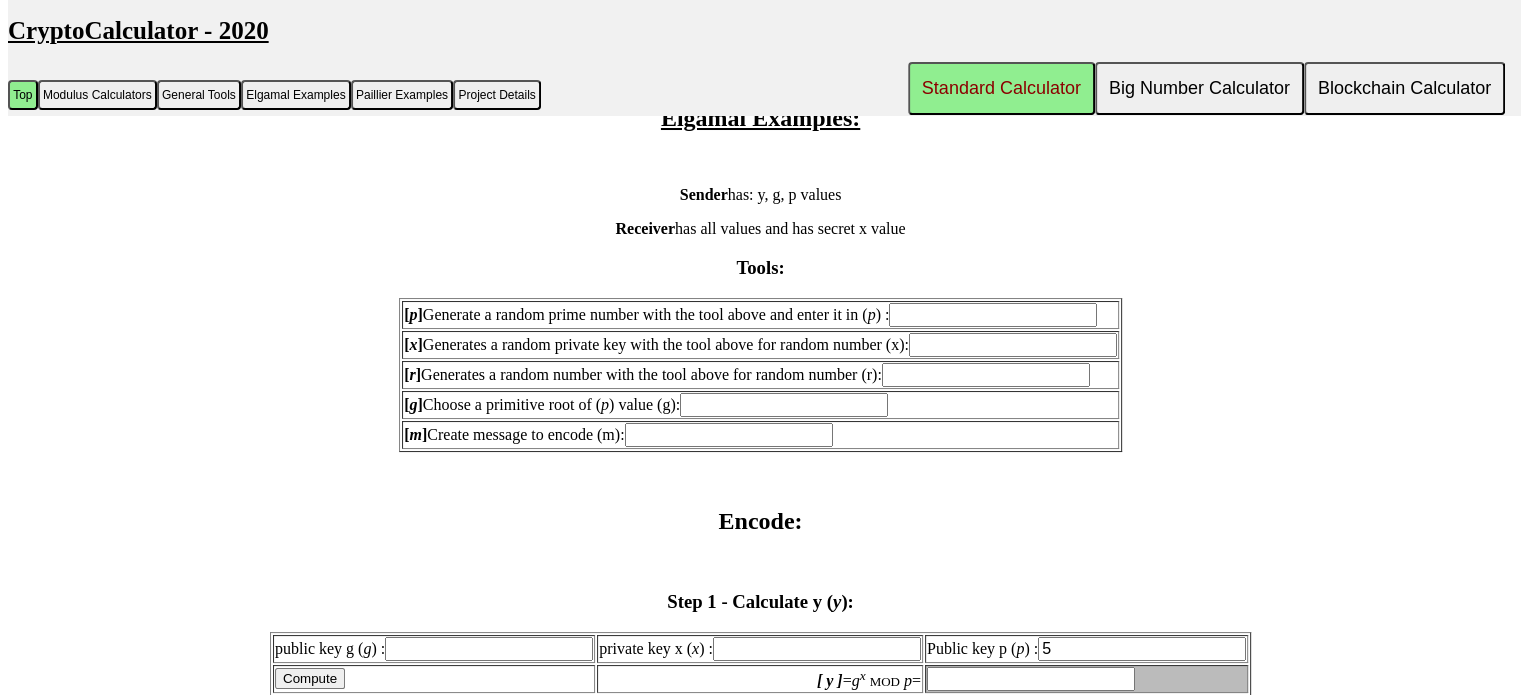 scroll, scrollTop: 1723, scrollLeft: 0, axis: vertical 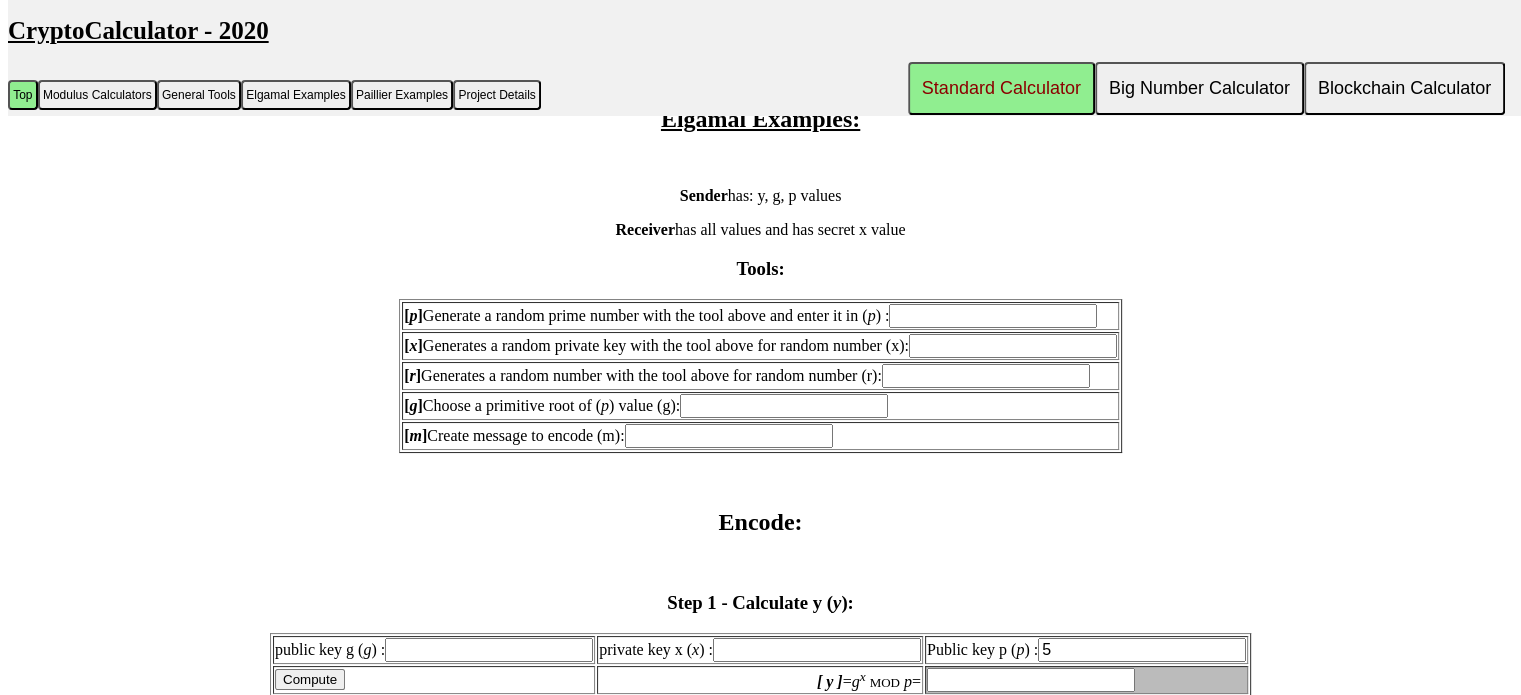 click on "[  p  ]  Generate a random prime number with the tool above and enter it in ( p ) :" at bounding box center [993, 316] 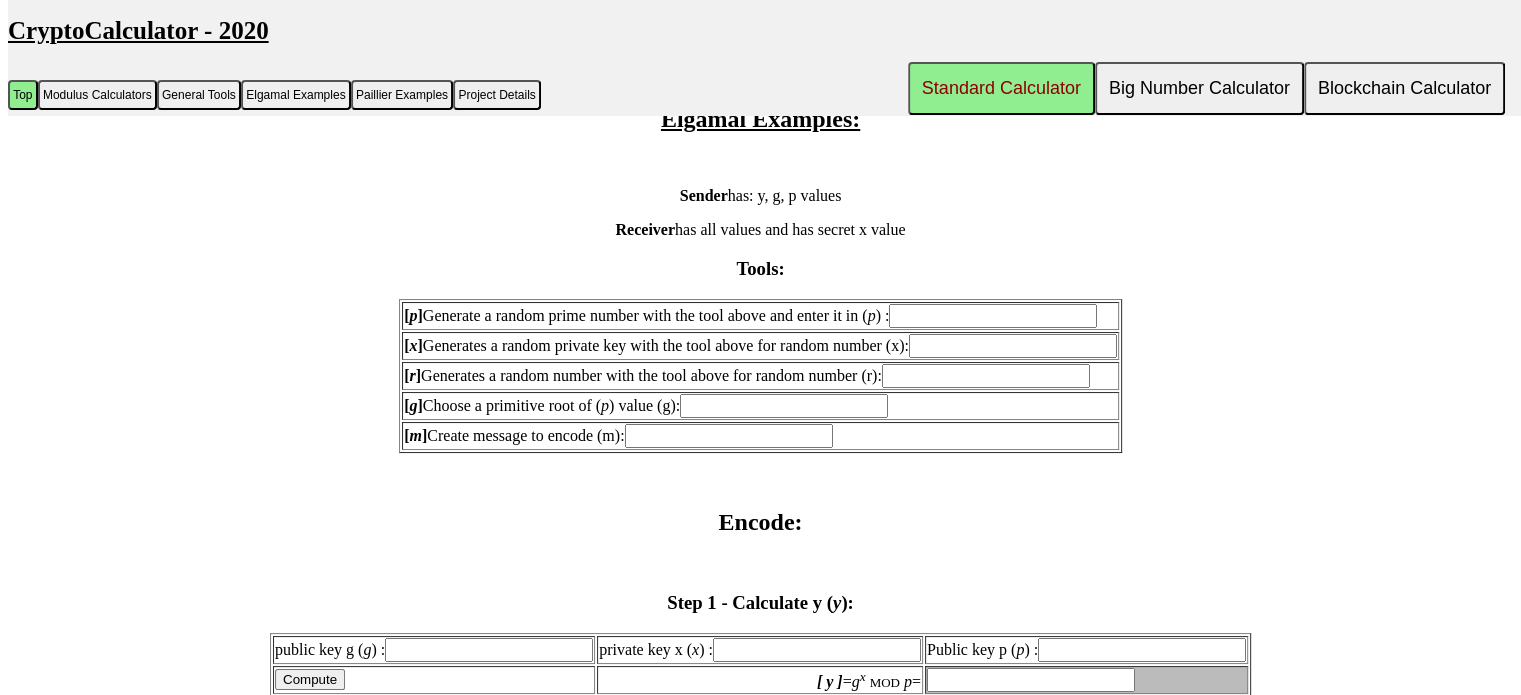 drag, startPoint x: 915, startPoint y: 226, endPoint x: 668, endPoint y: 215, distance: 247.24481 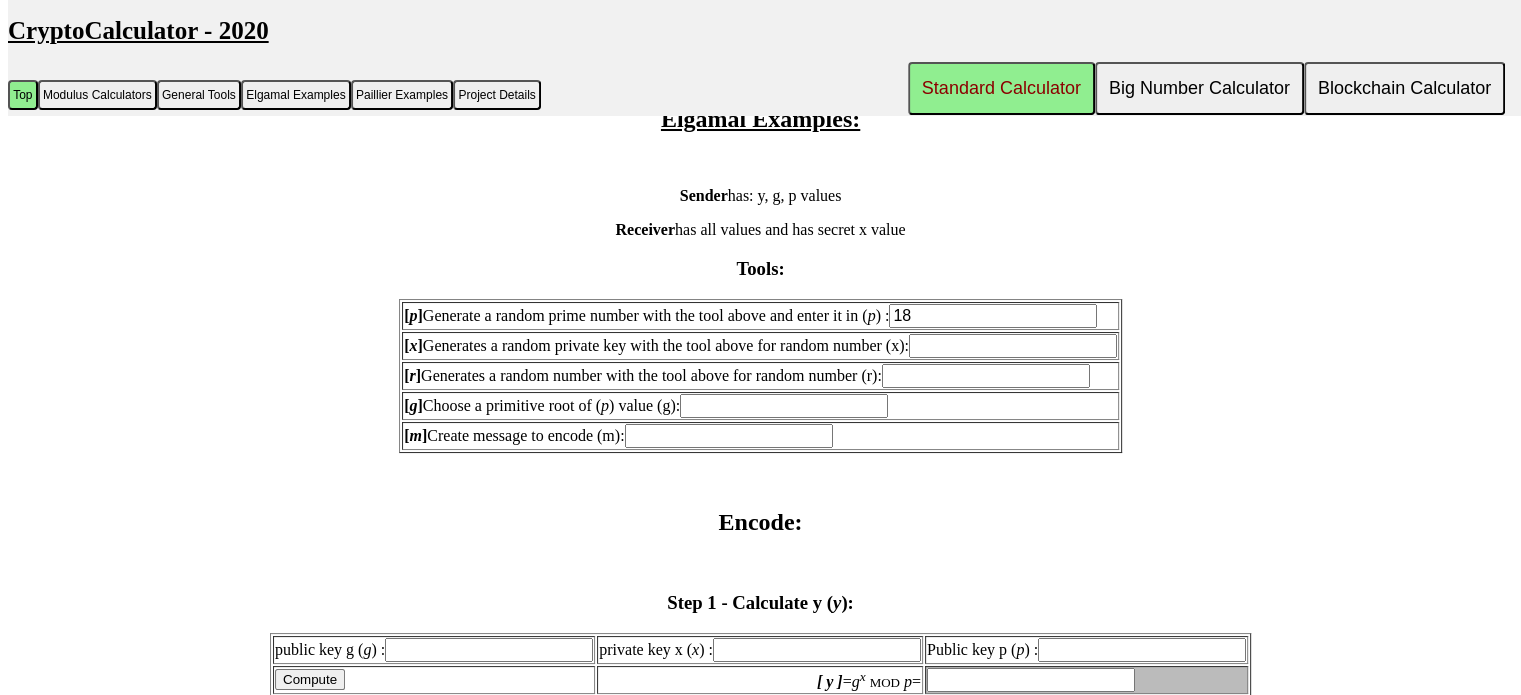 type on "1" 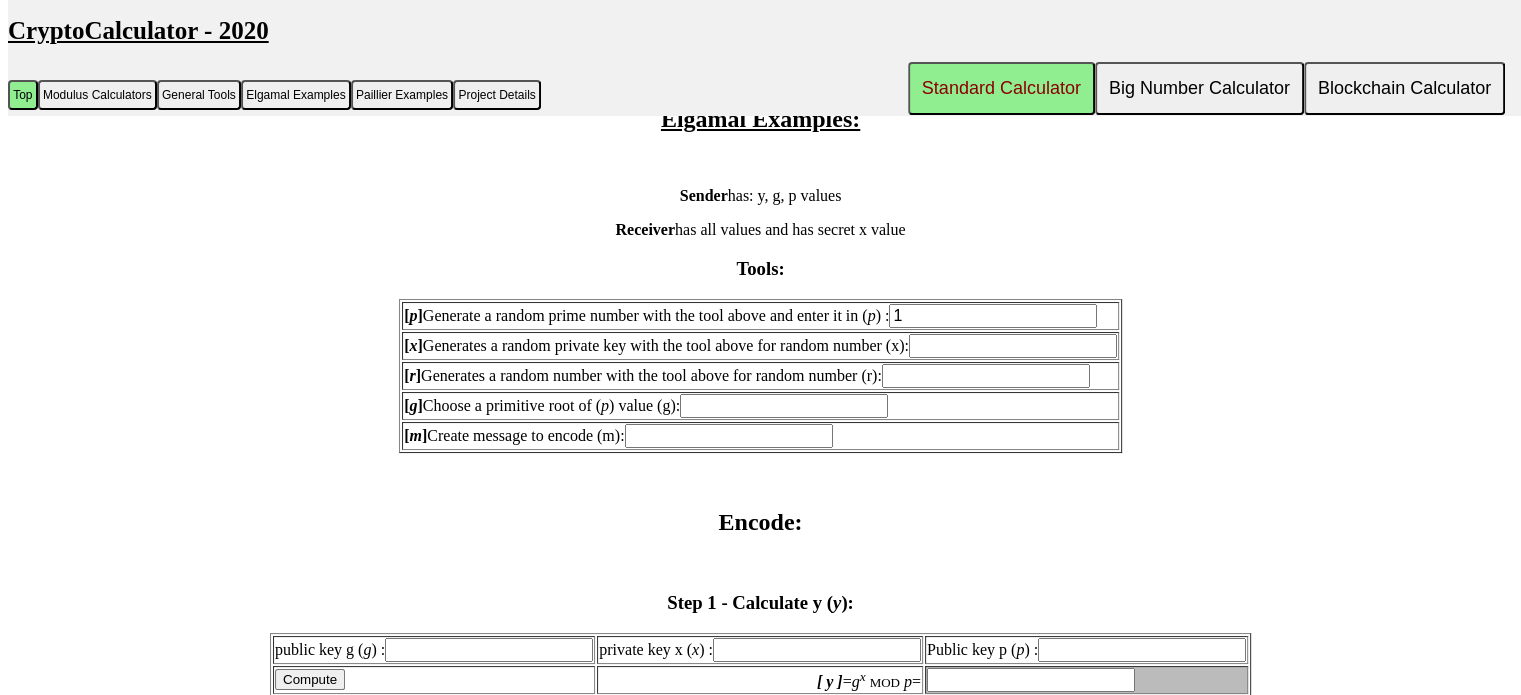 type 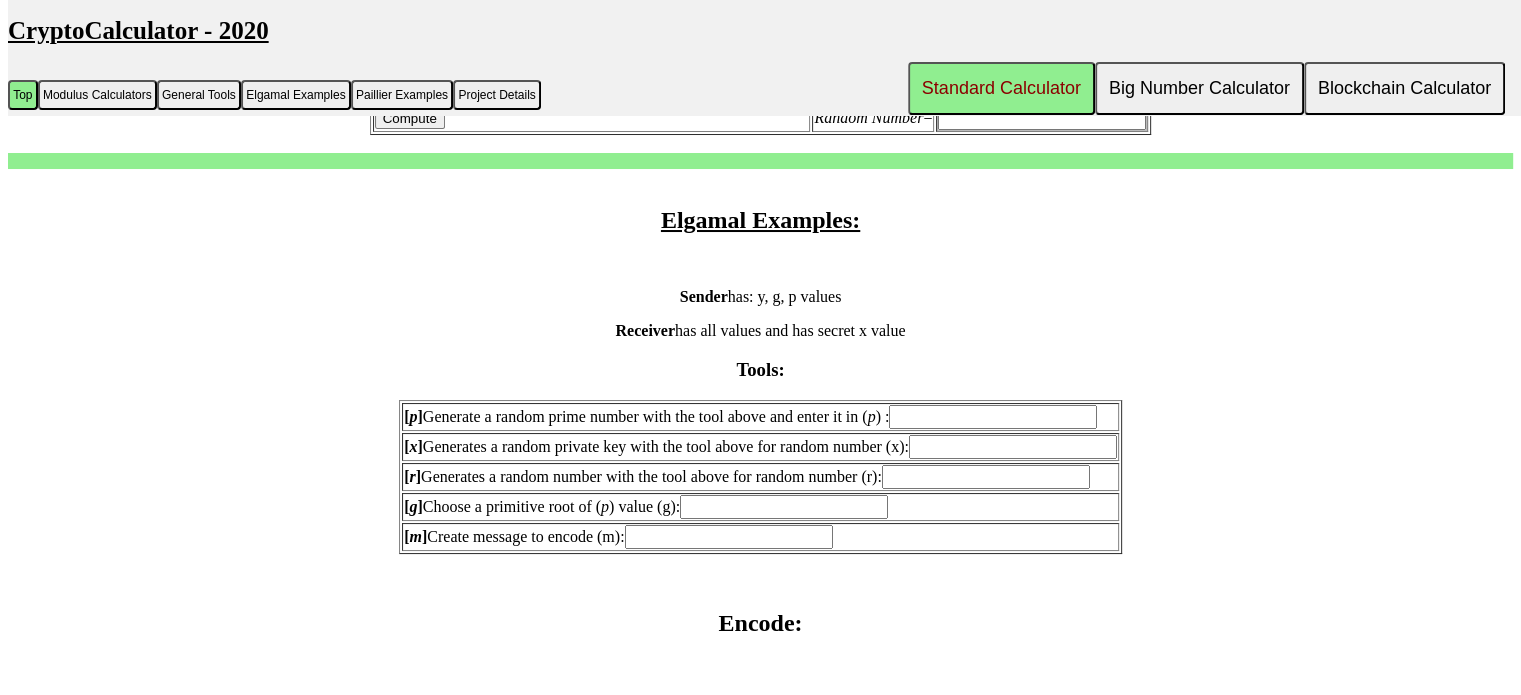 scroll, scrollTop: 1603, scrollLeft: 0, axis: vertical 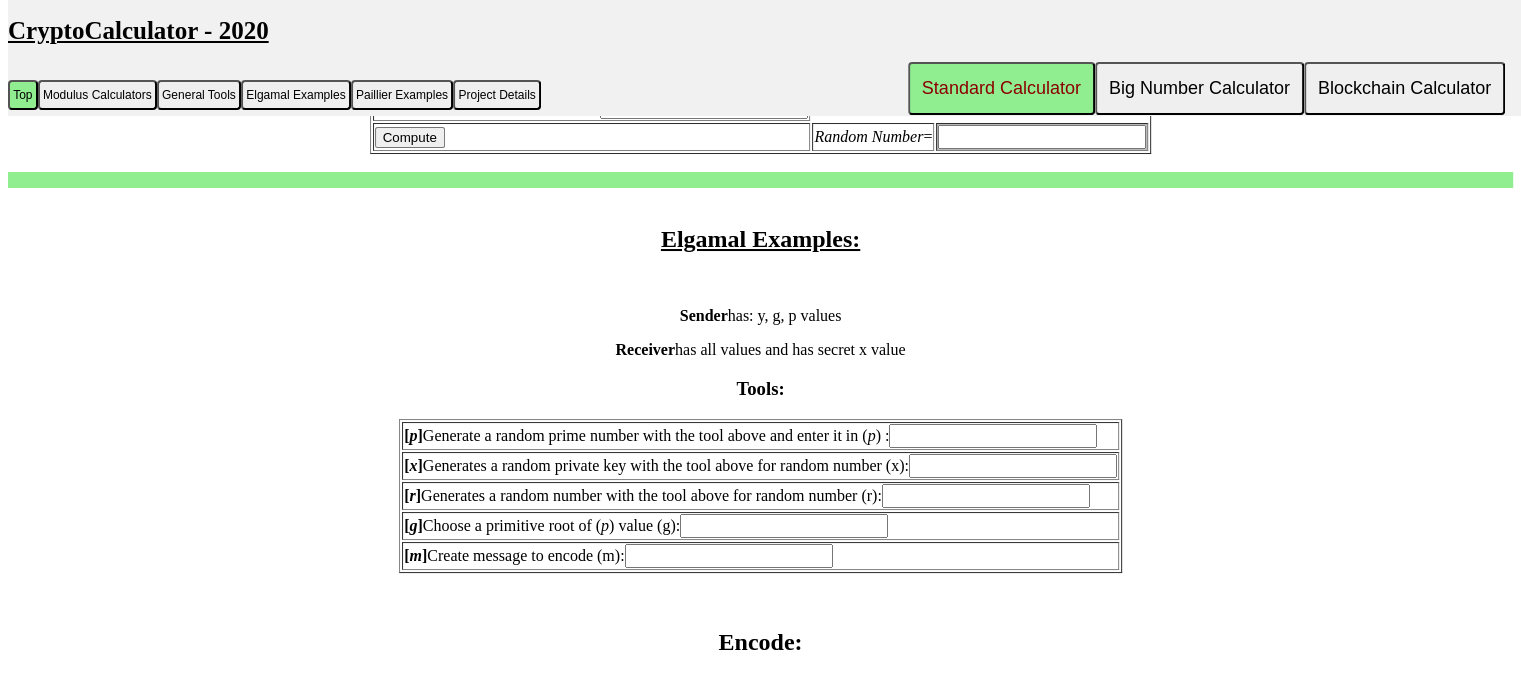 drag, startPoint x: 781, startPoint y: 379, endPoint x: 733, endPoint y: 387, distance: 48.6621 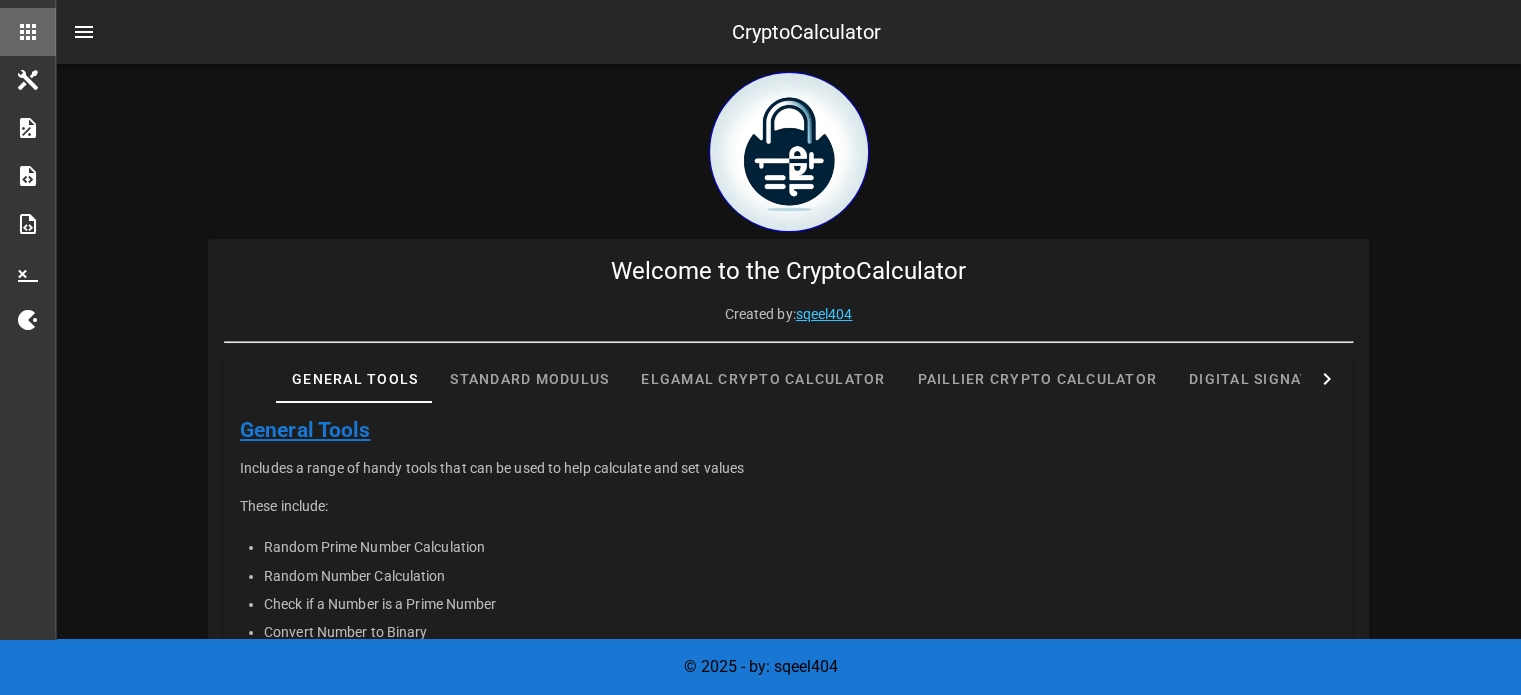scroll, scrollTop: 0, scrollLeft: 0, axis: both 